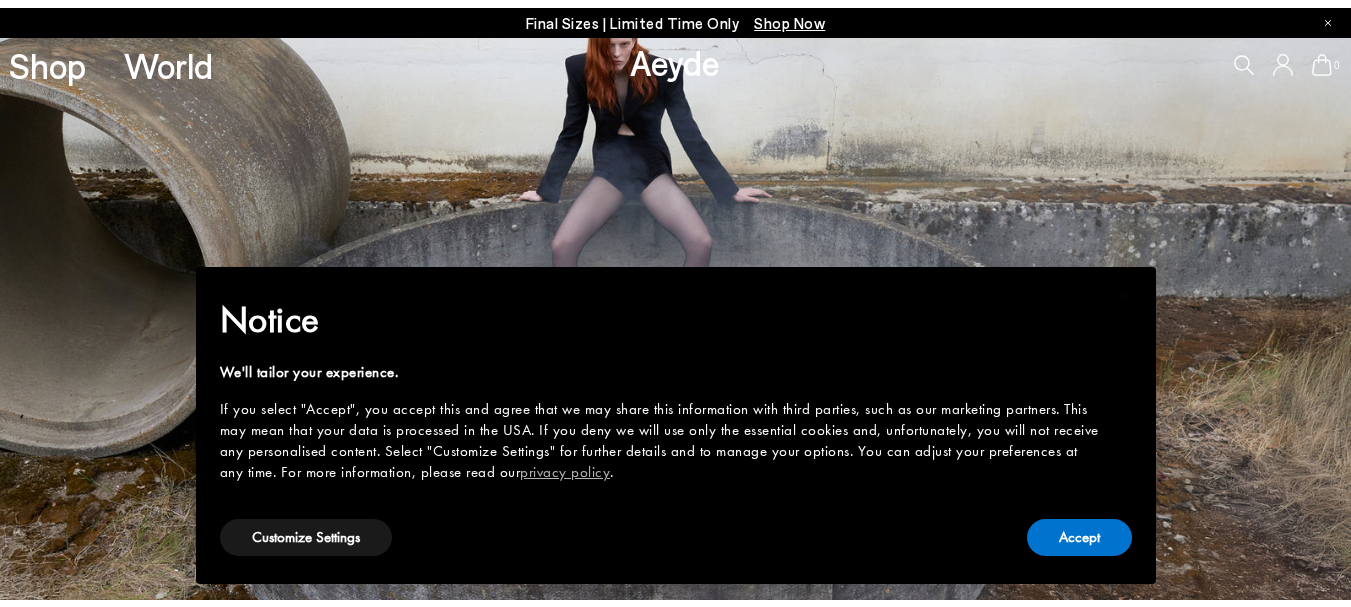 scroll, scrollTop: 0, scrollLeft: 0, axis: both 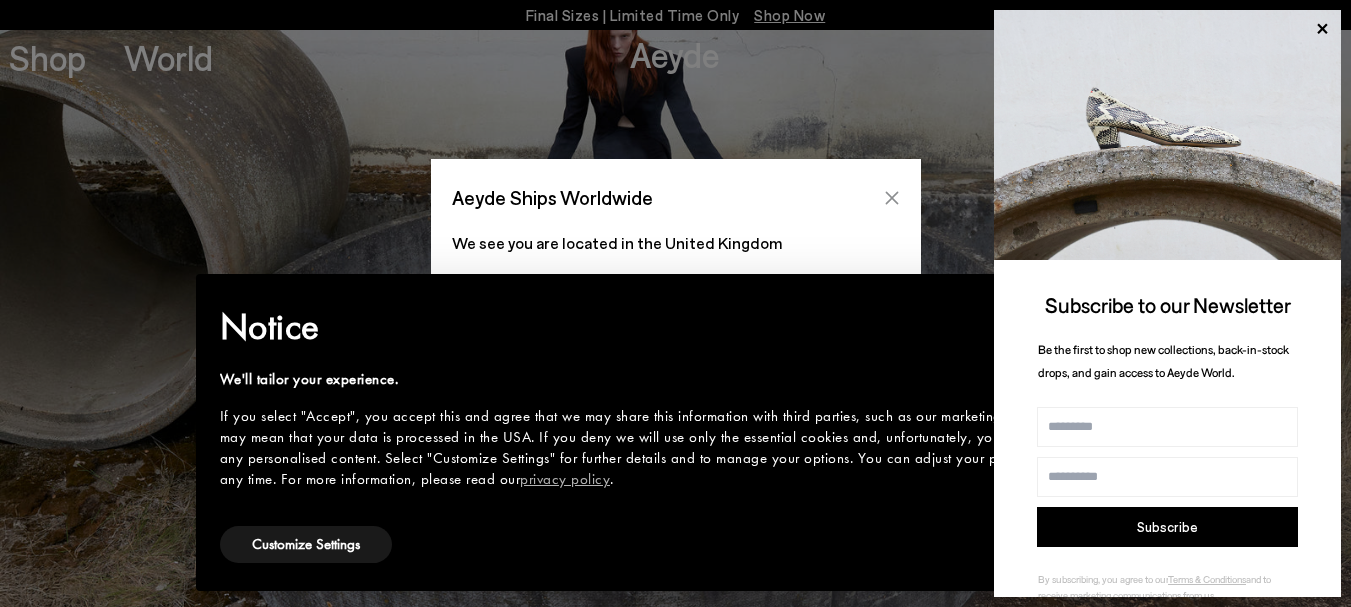 click 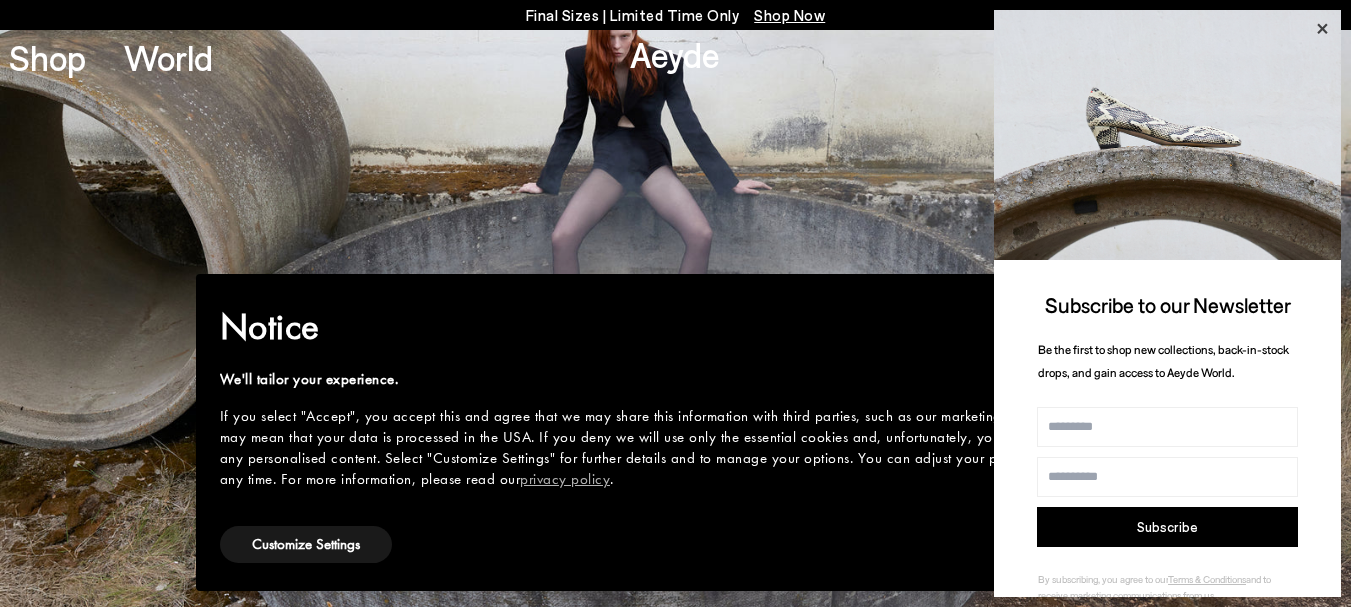click 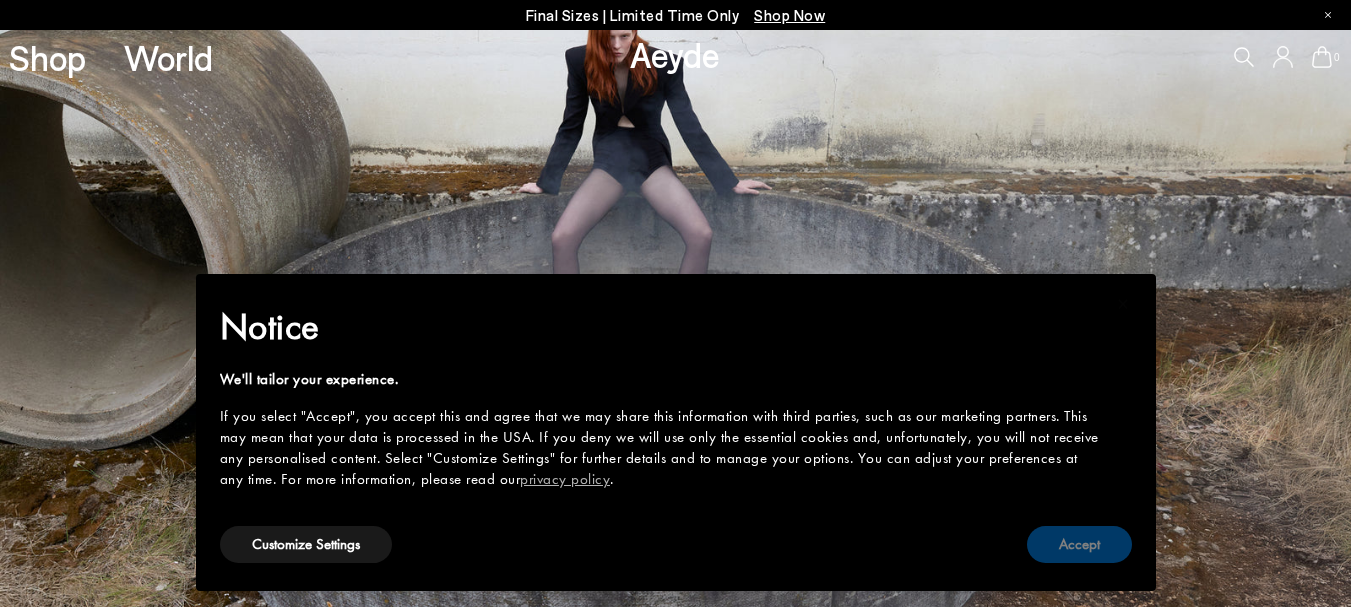 click on "Accept" at bounding box center (1079, 544) 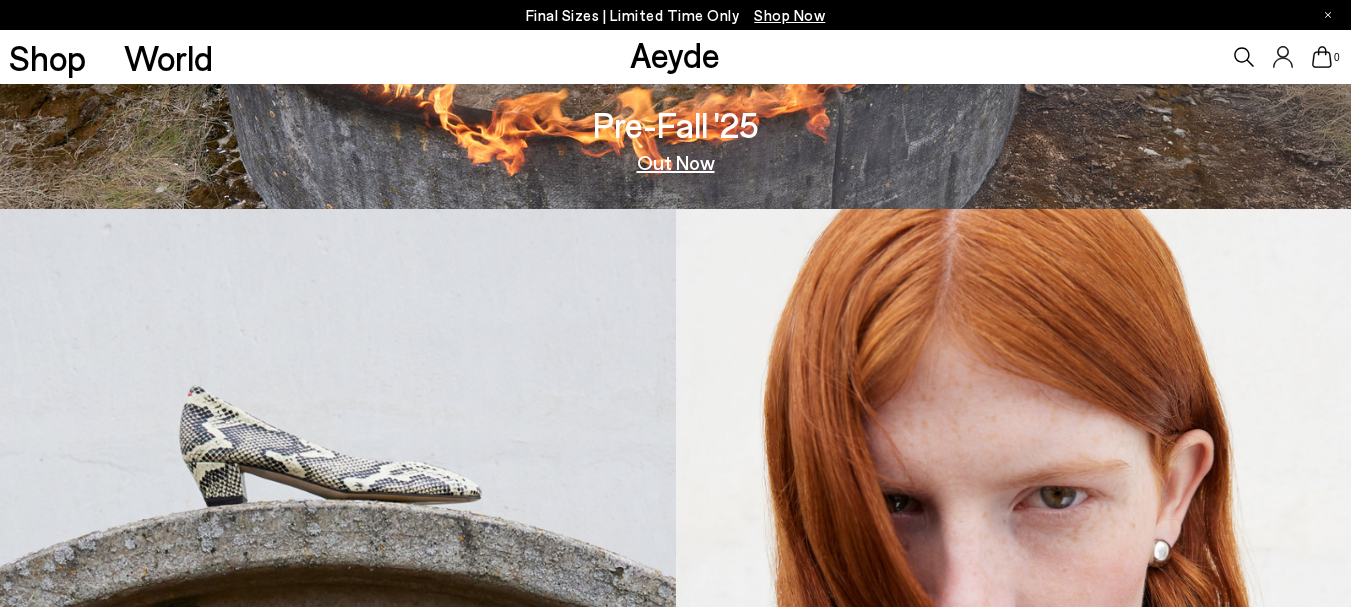 scroll, scrollTop: 300, scrollLeft: 0, axis: vertical 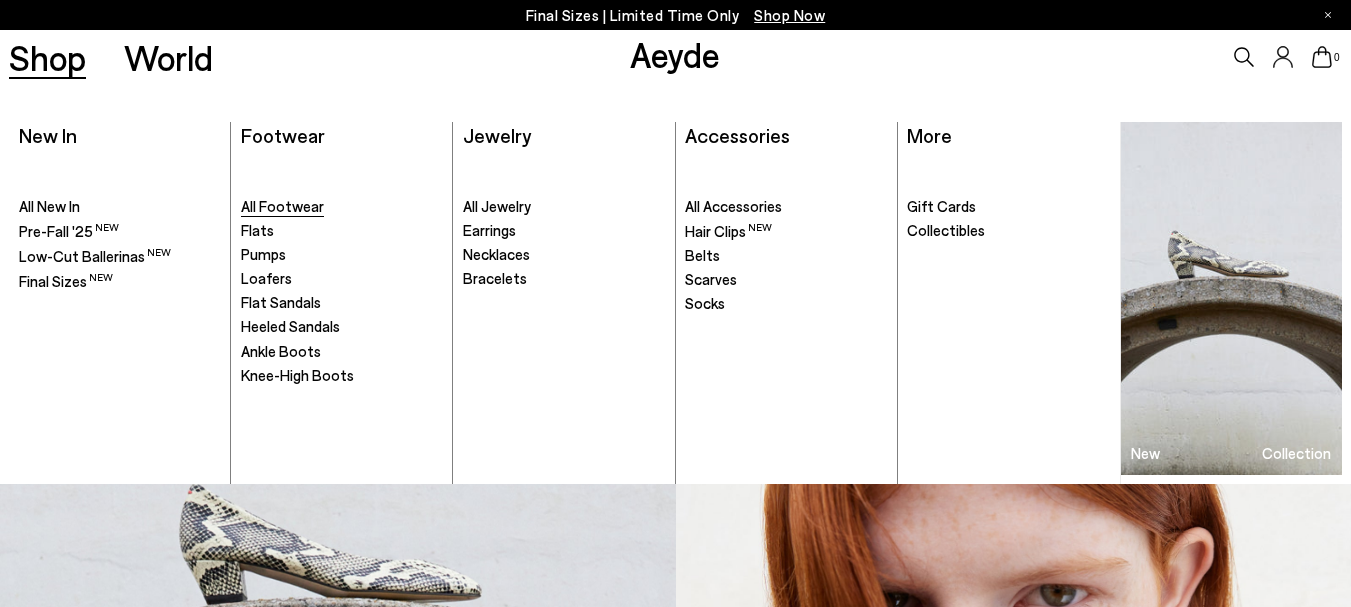 click on "All Footwear" at bounding box center (282, 206) 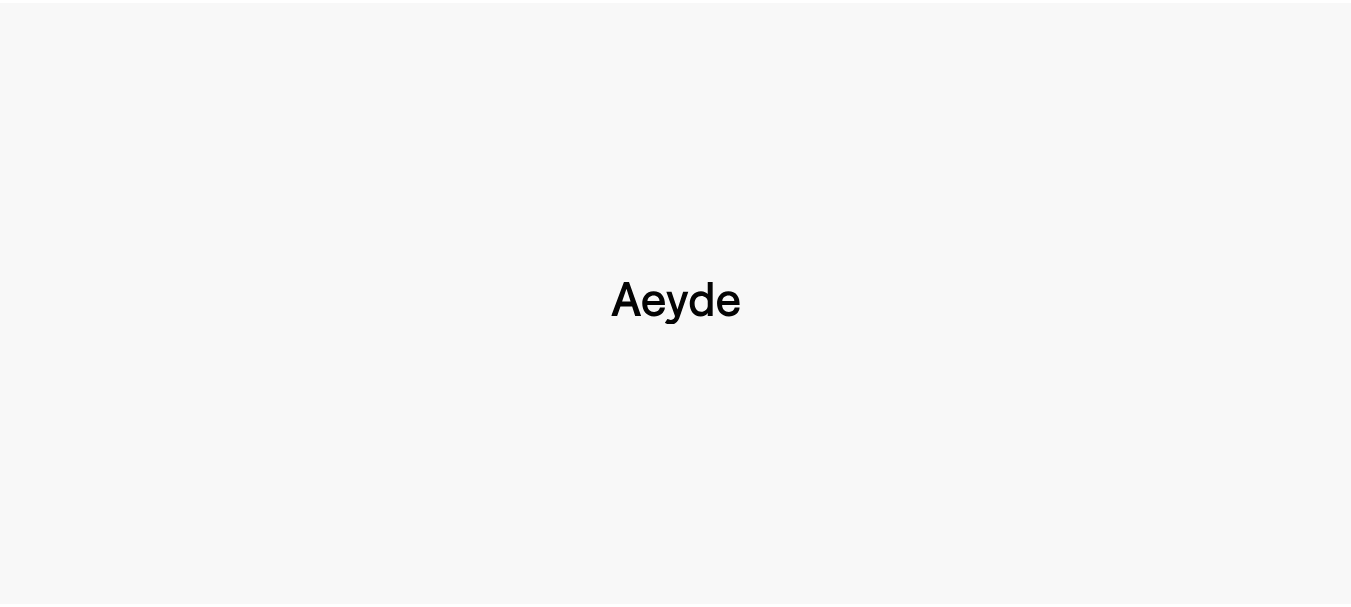 scroll, scrollTop: 0, scrollLeft: 0, axis: both 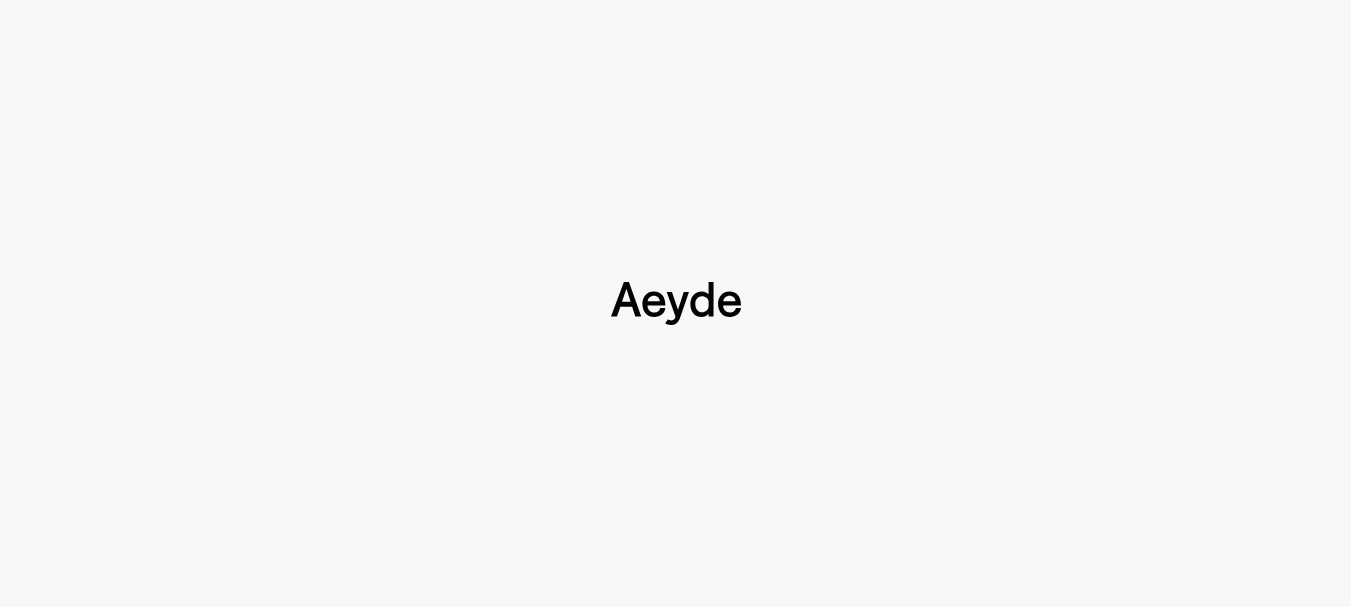 type 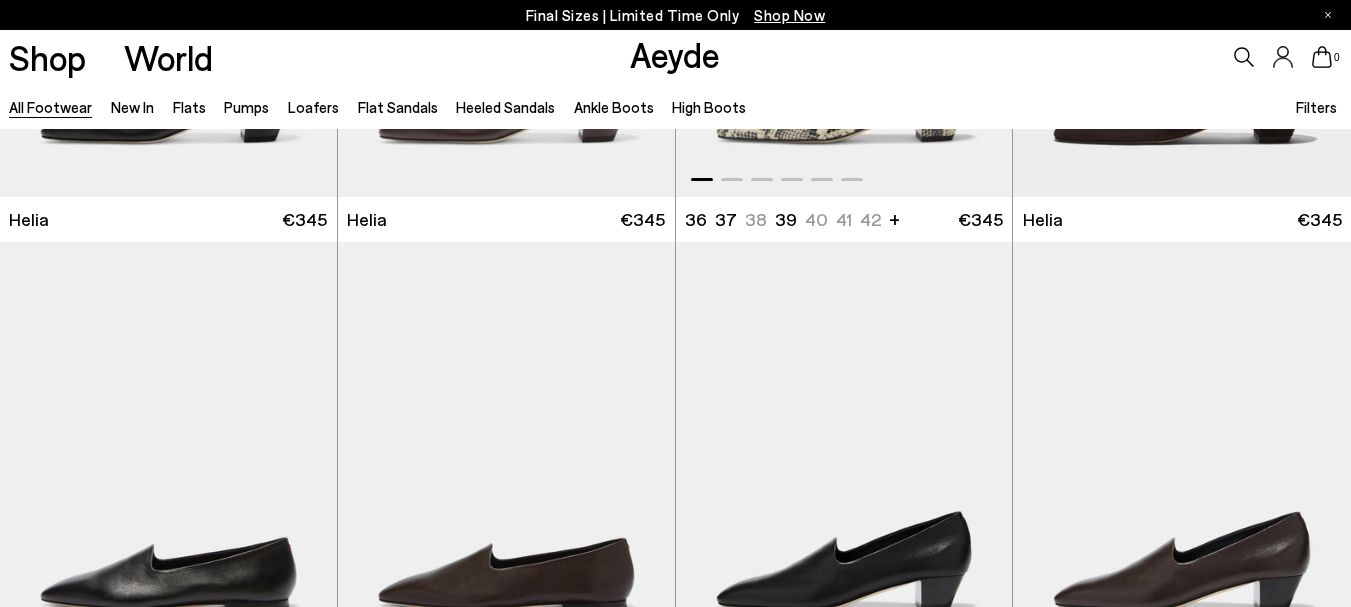 scroll, scrollTop: 900, scrollLeft: 0, axis: vertical 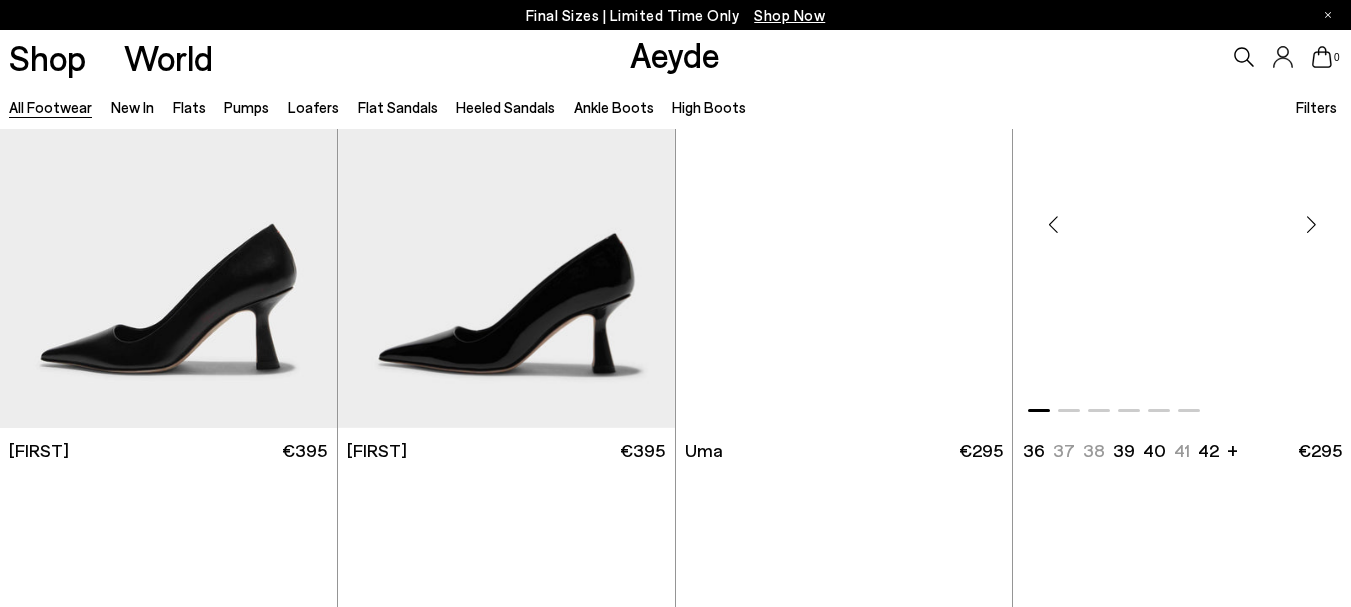 click at bounding box center (1182, 217) 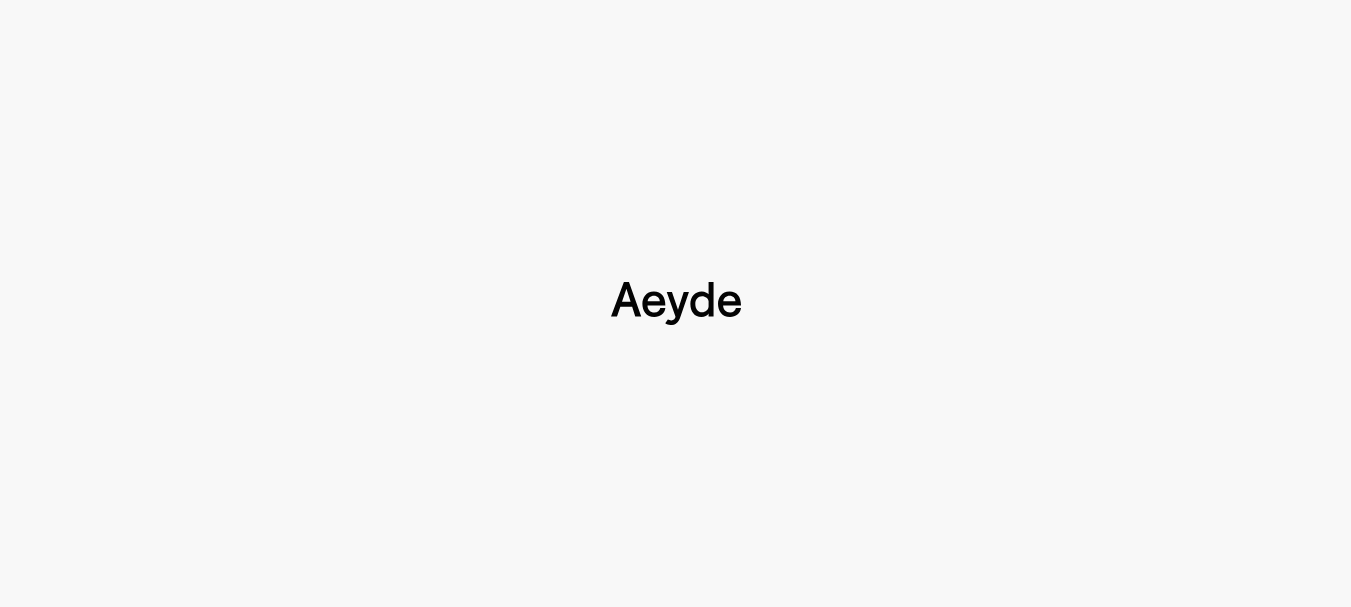 scroll, scrollTop: 0, scrollLeft: 0, axis: both 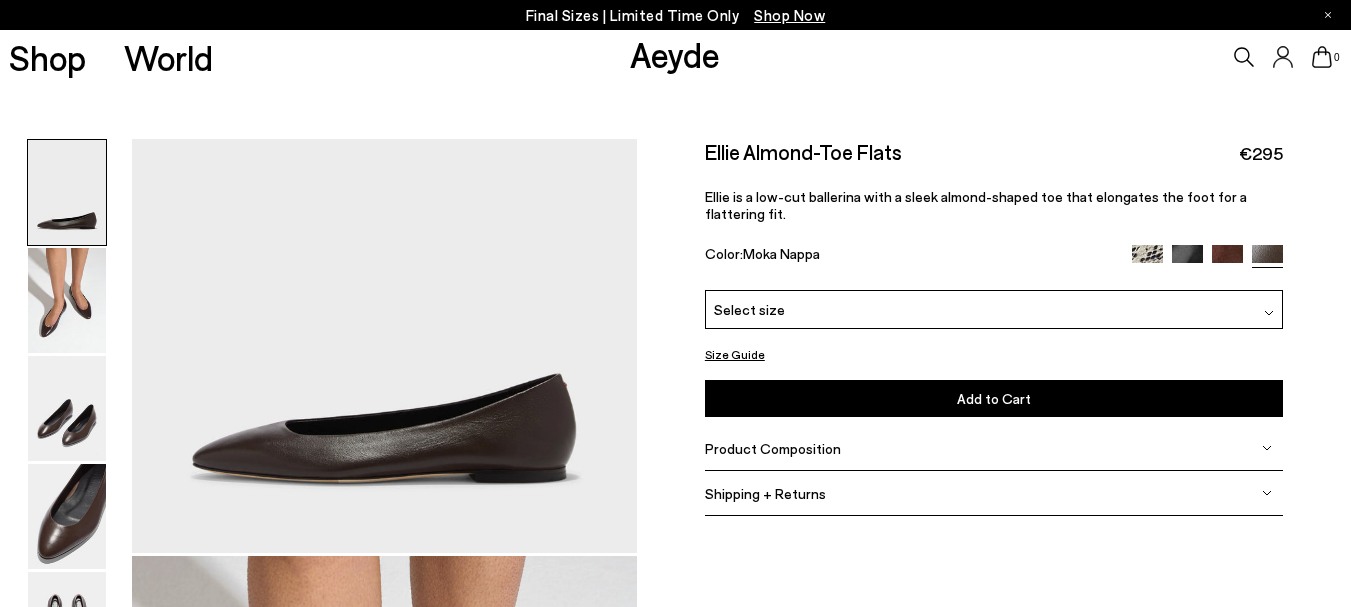 type 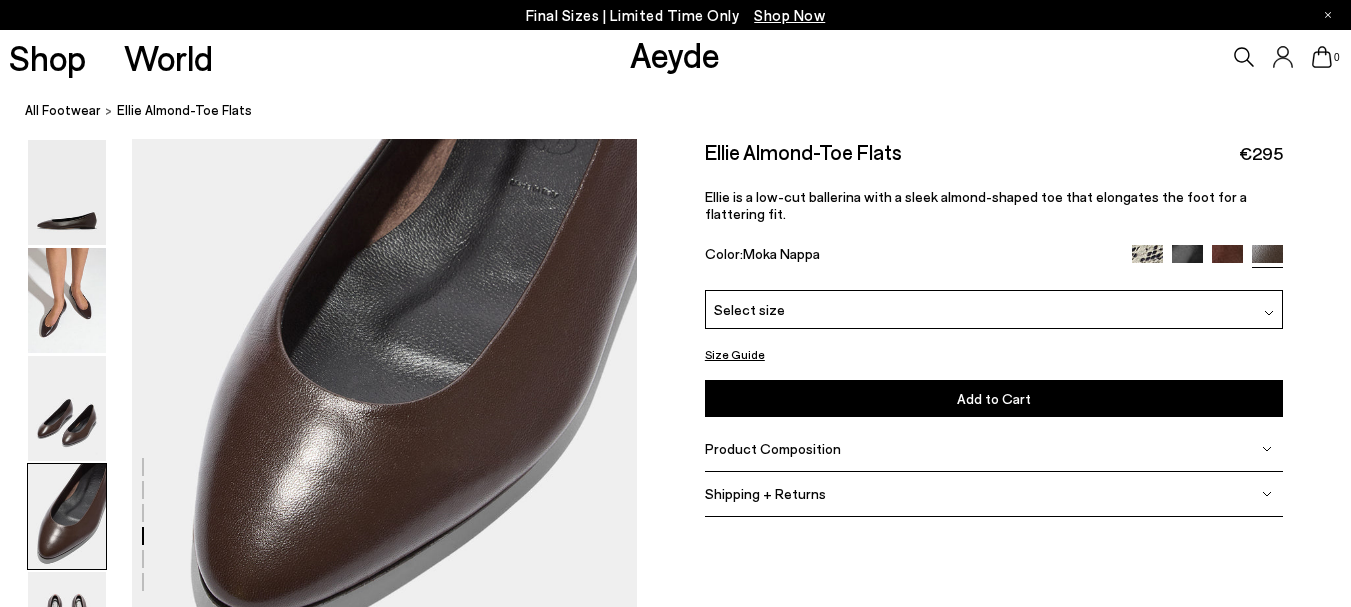 scroll, scrollTop: 2000, scrollLeft: 0, axis: vertical 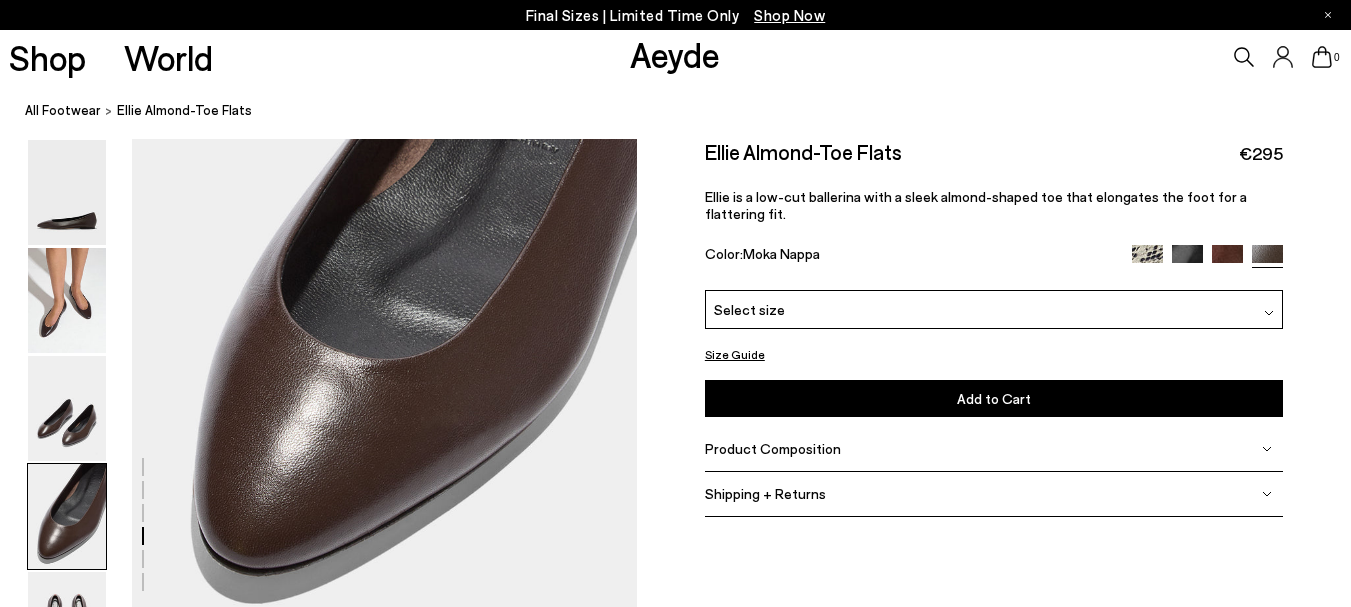 click at bounding box center (1269, 309) 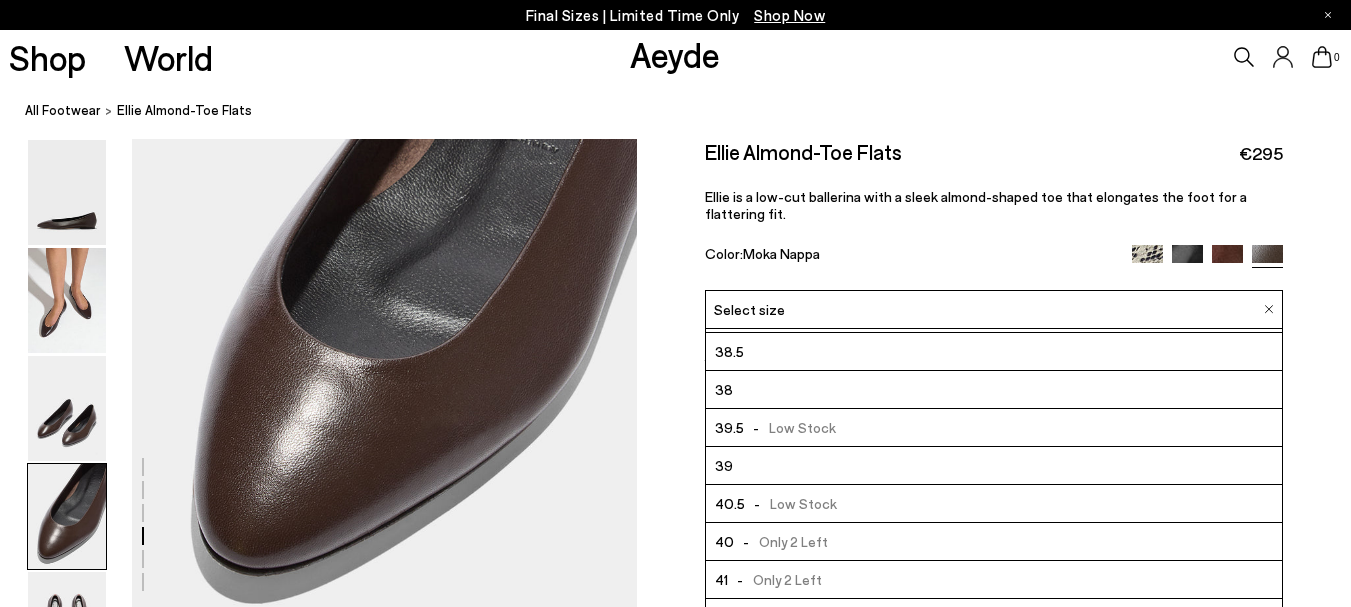 scroll, scrollTop: 114, scrollLeft: 0, axis: vertical 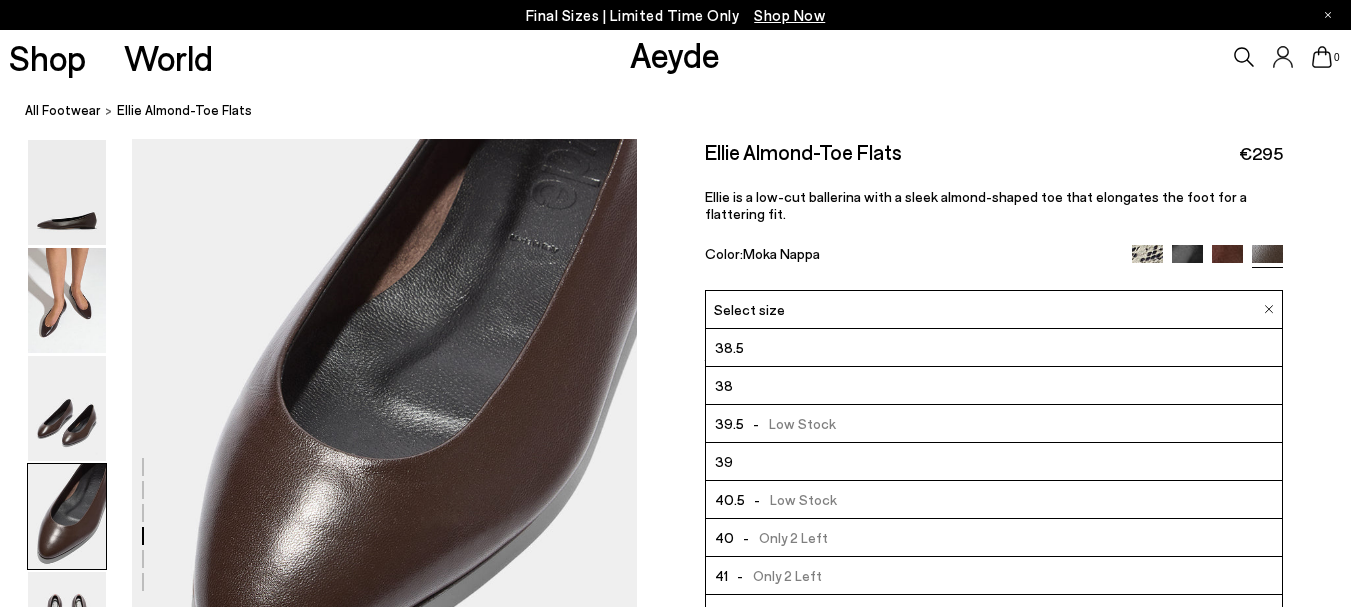 click at bounding box center (1269, 309) 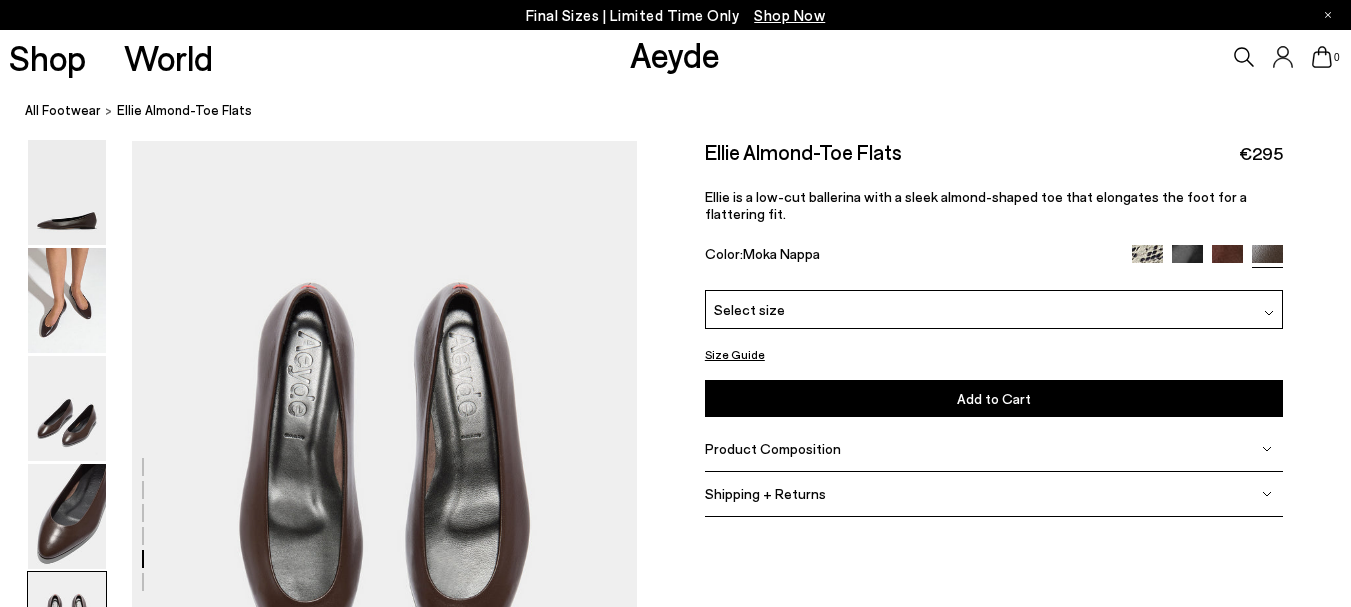 scroll, scrollTop: 2500, scrollLeft: 0, axis: vertical 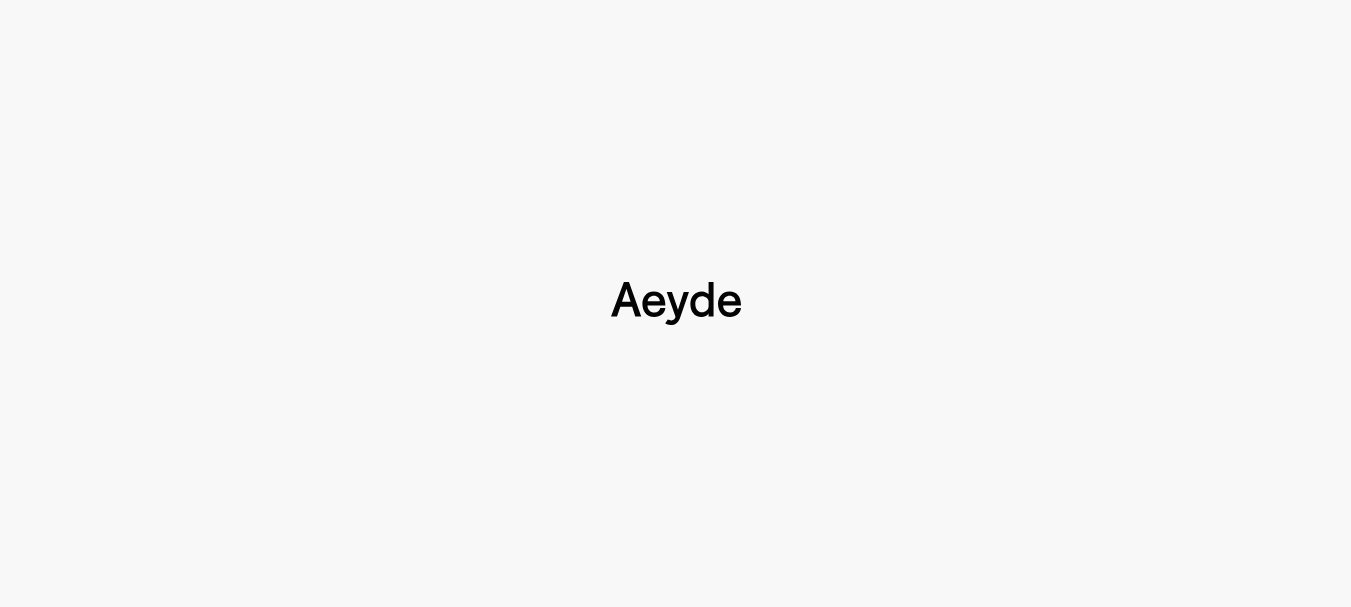 type 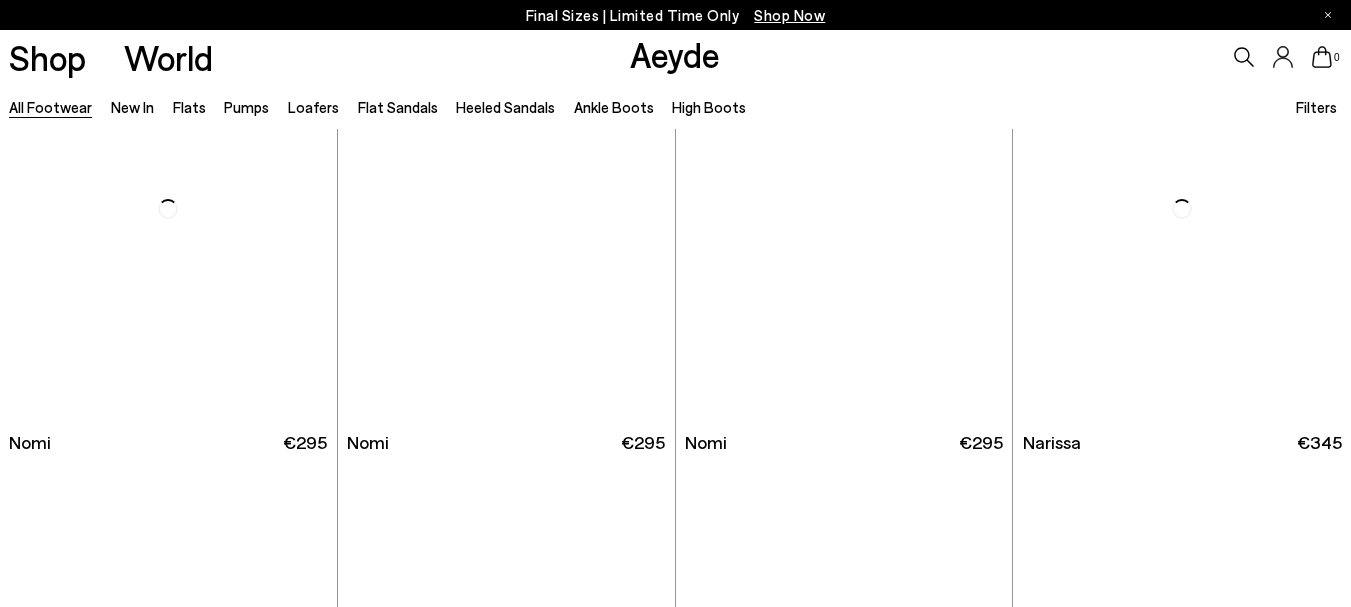 scroll, scrollTop: 1475, scrollLeft: 0, axis: vertical 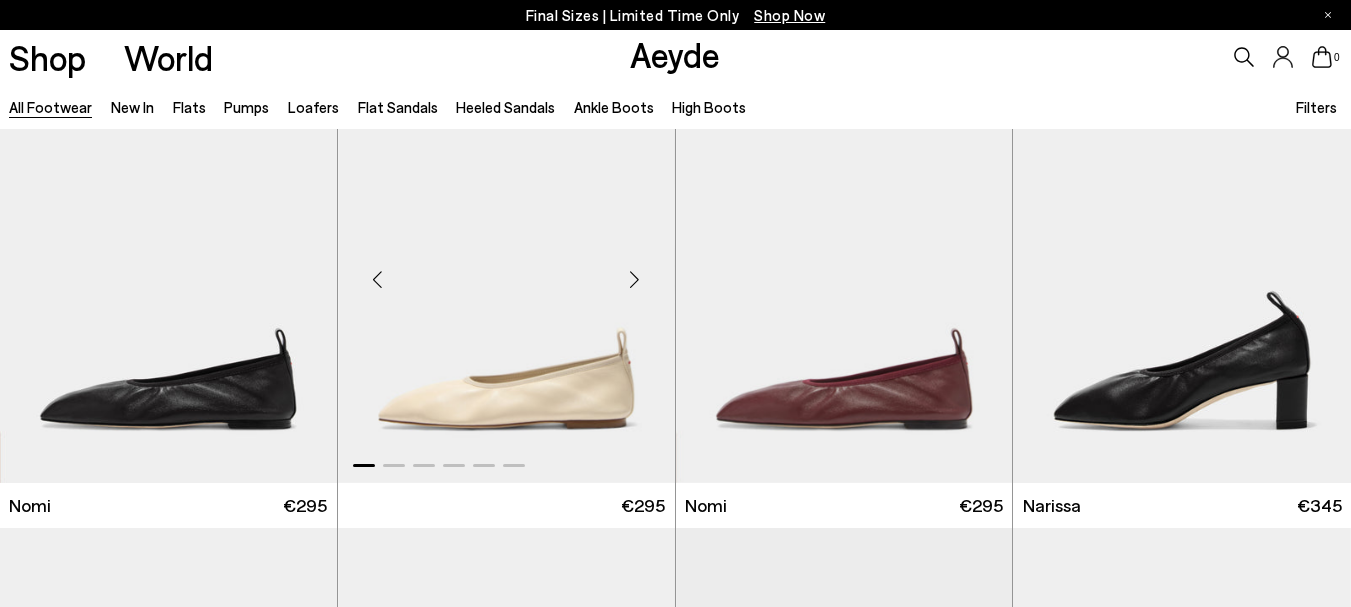 click at bounding box center (635, 280) 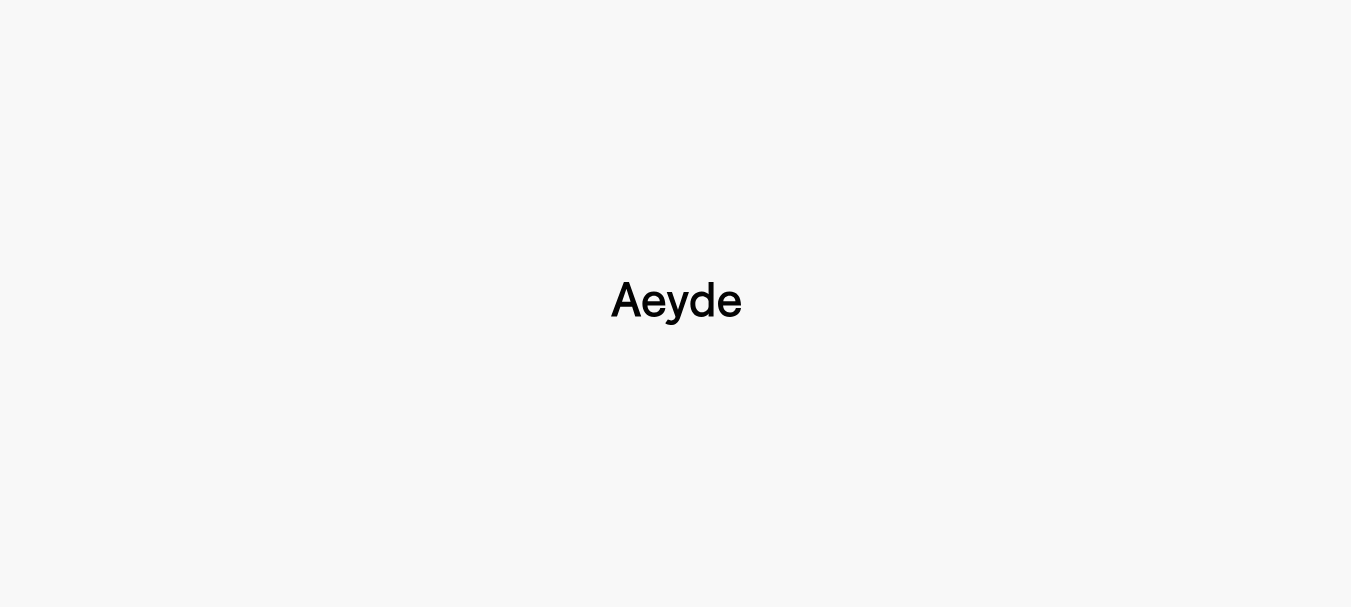 scroll, scrollTop: 0, scrollLeft: 0, axis: both 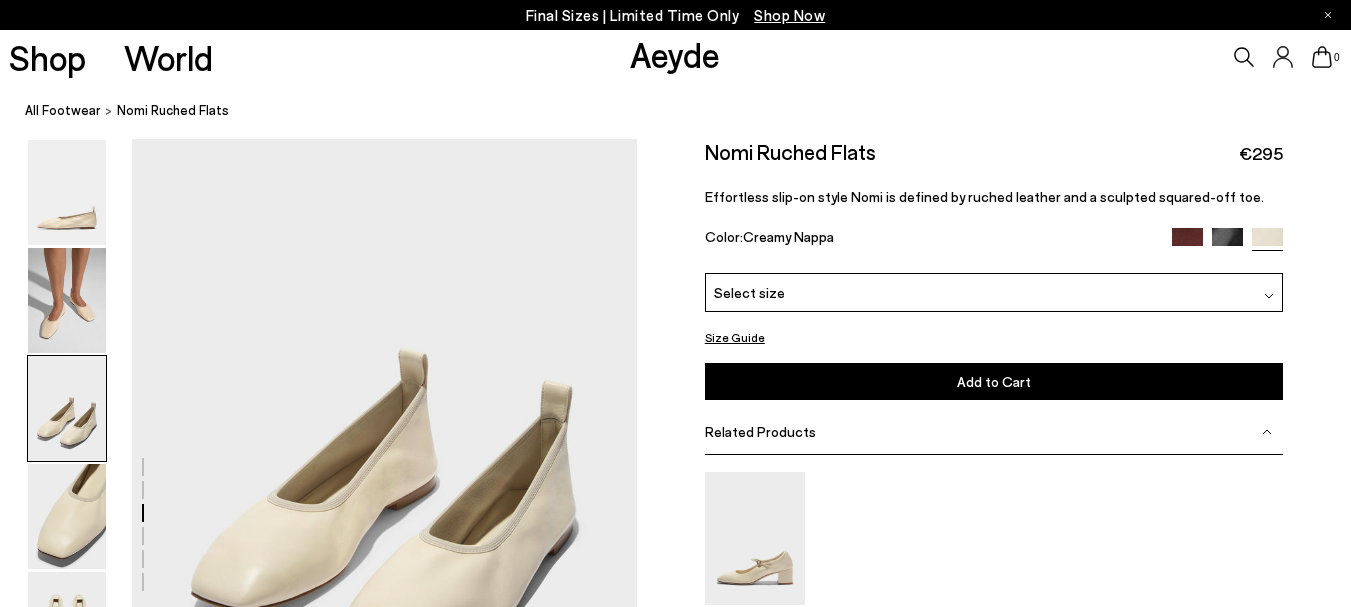 click at bounding box center [1269, 296] 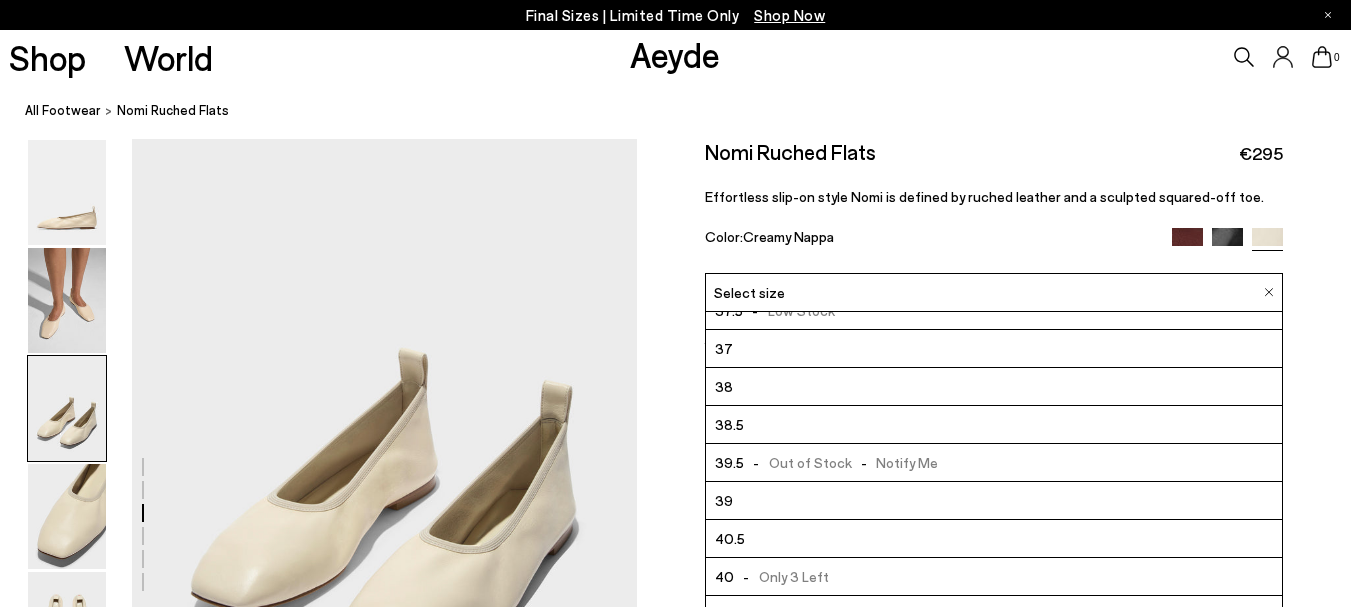 scroll, scrollTop: 114, scrollLeft: 0, axis: vertical 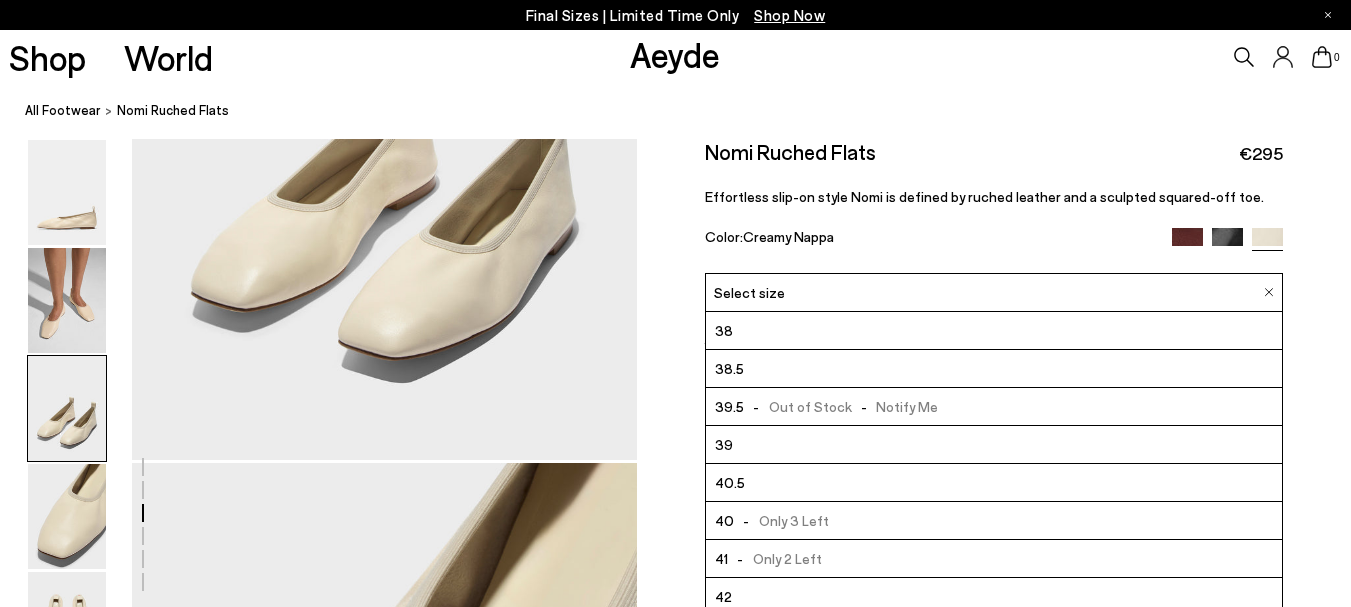 click at bounding box center (1269, 292) 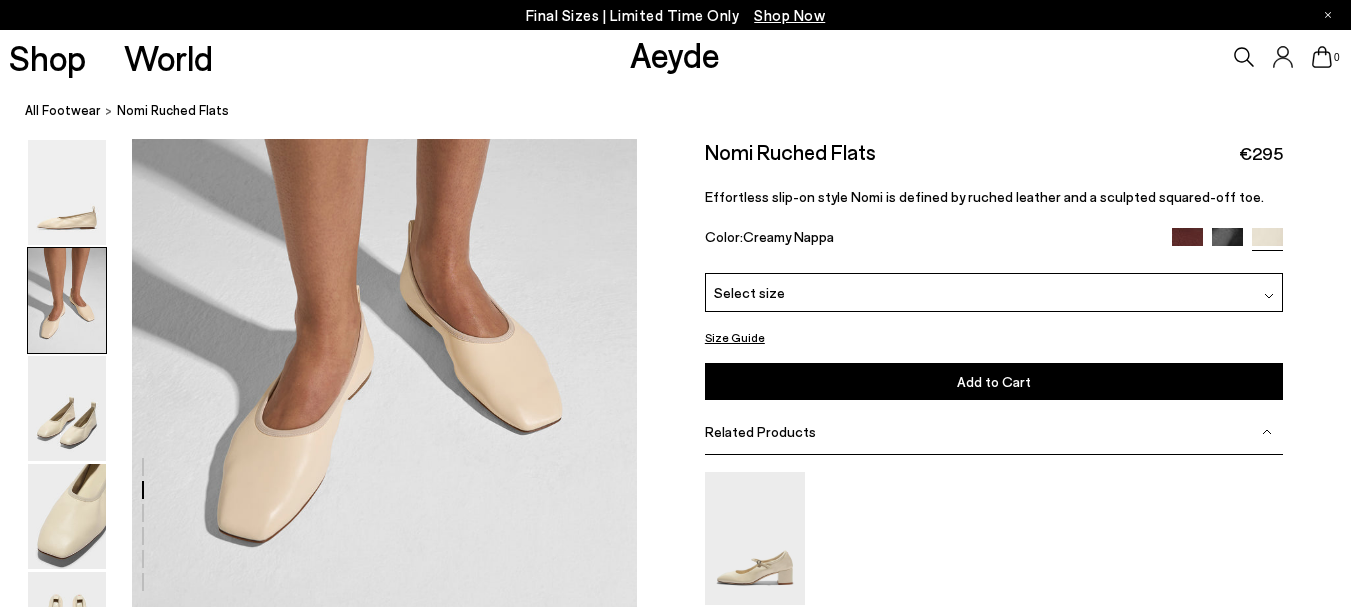 scroll, scrollTop: 600, scrollLeft: 0, axis: vertical 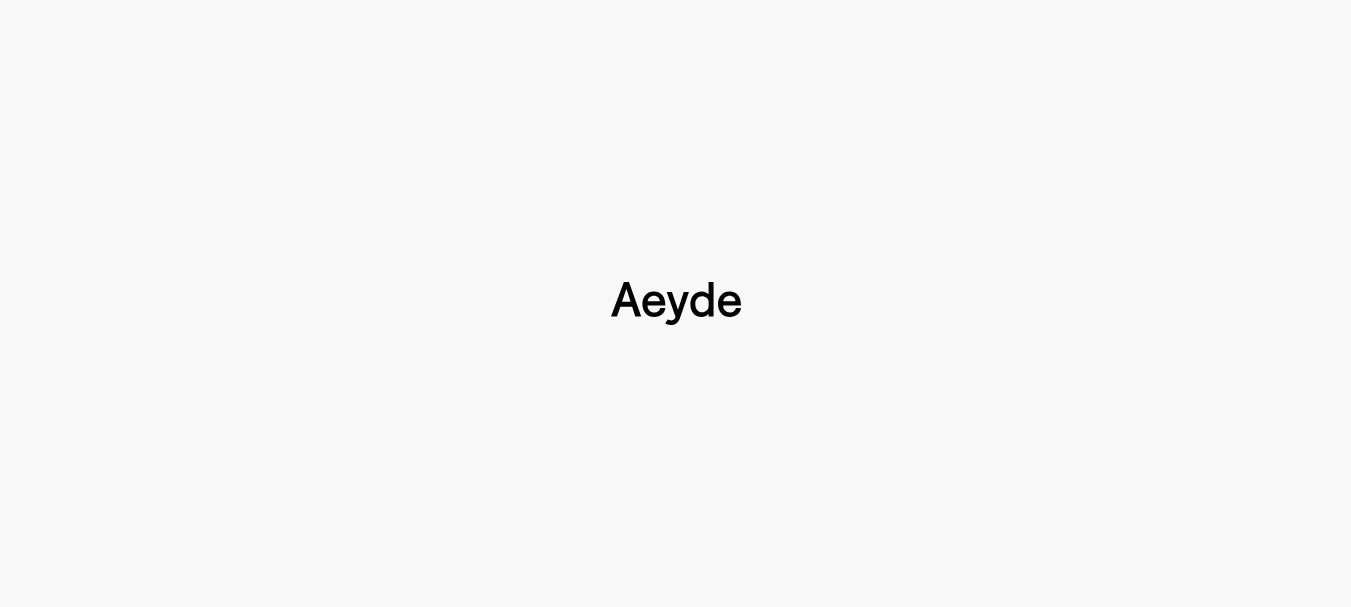 type 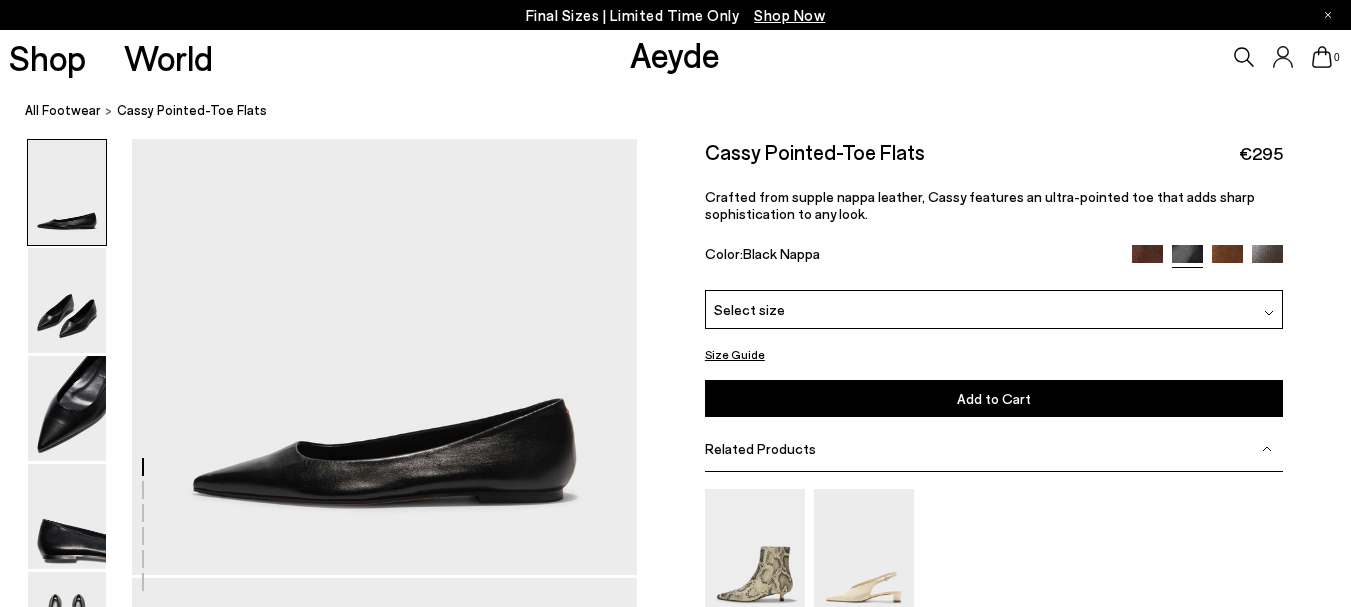 scroll, scrollTop: 0, scrollLeft: 0, axis: both 